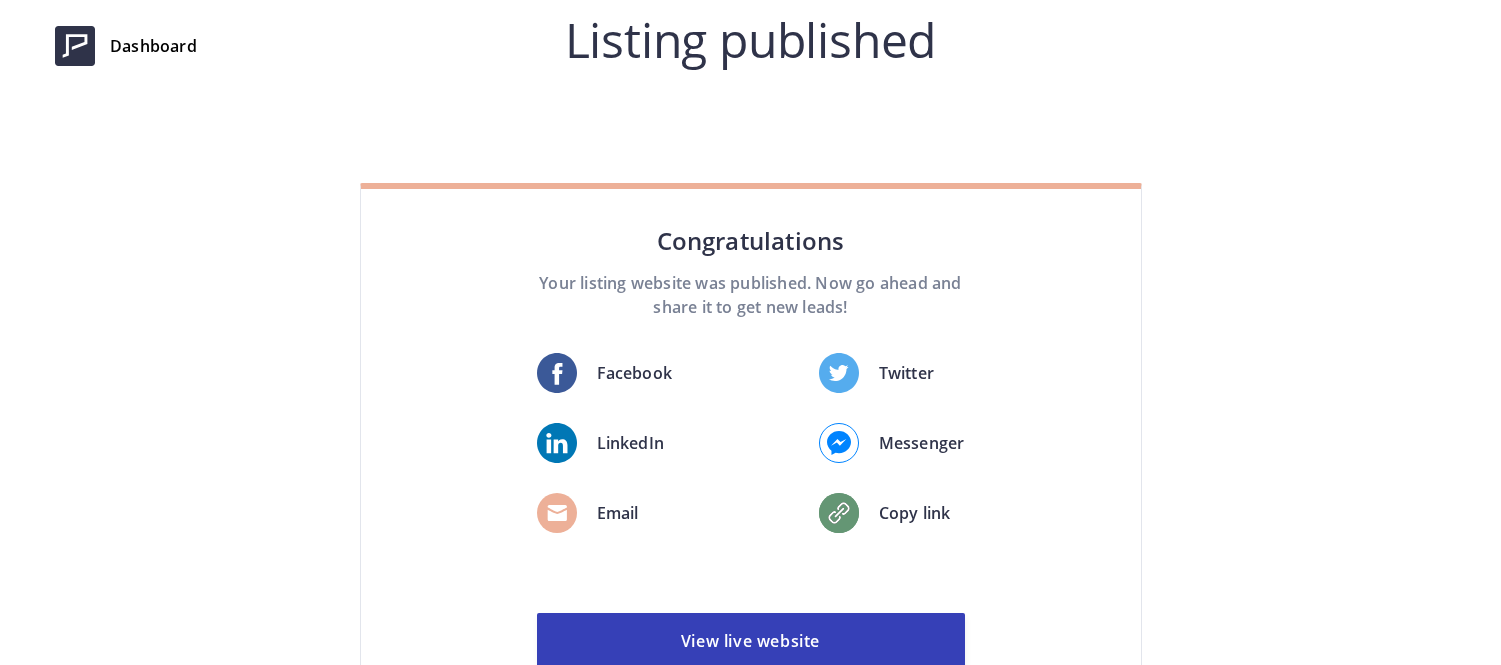 scroll, scrollTop: 154, scrollLeft: 0, axis: vertical 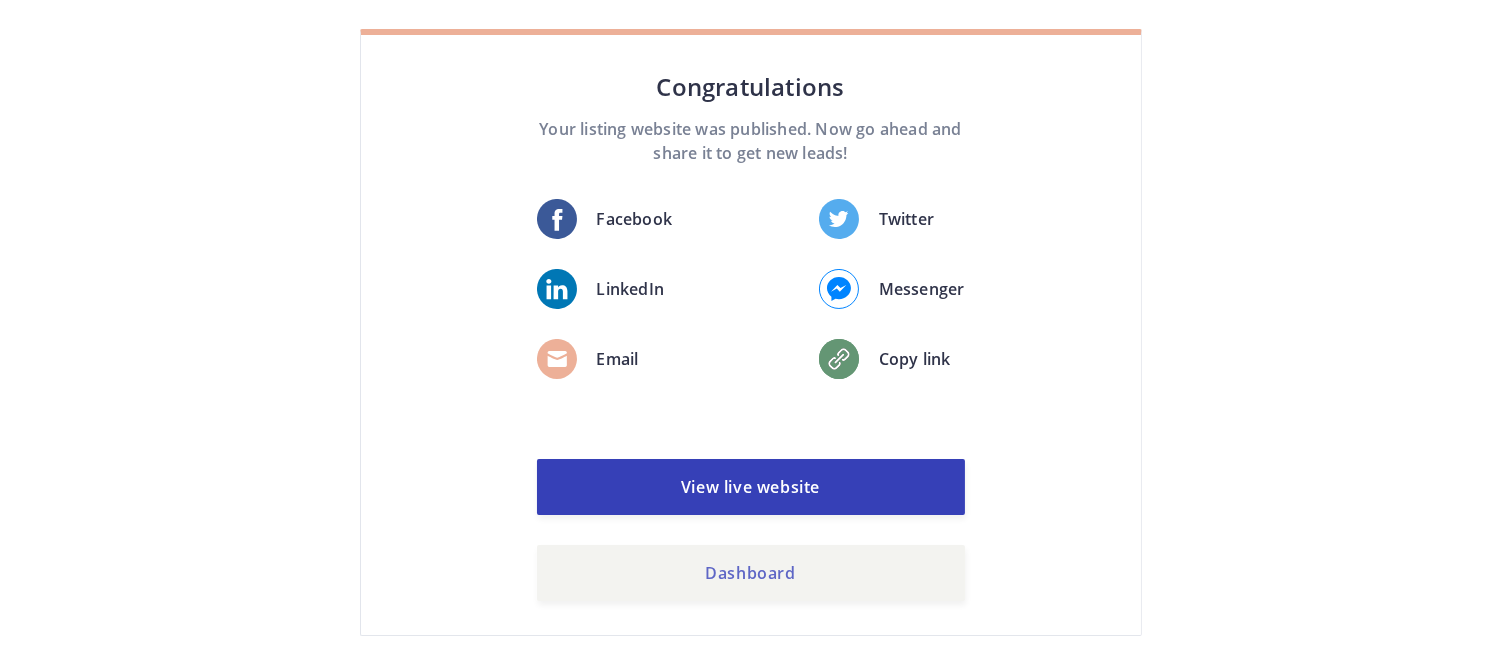 click on "Dashboard" at bounding box center (751, 573) 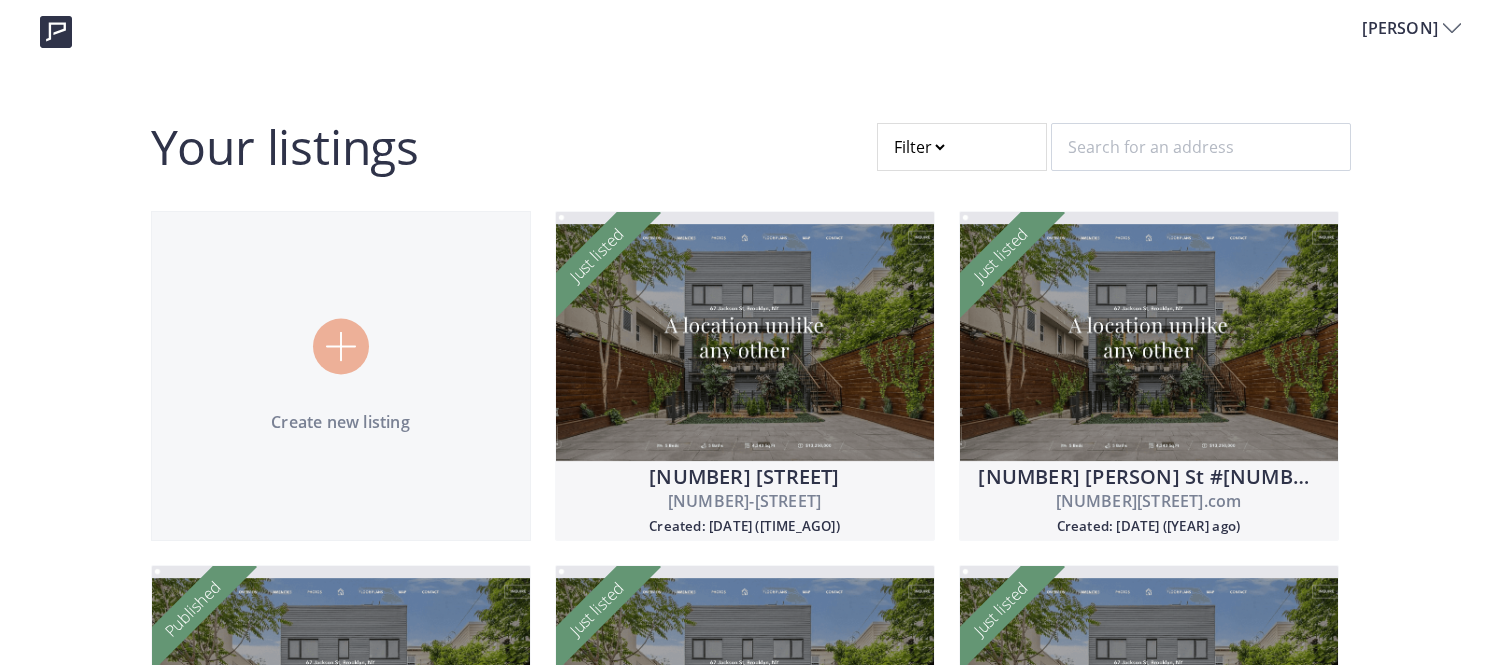 scroll, scrollTop: 0, scrollLeft: 0, axis: both 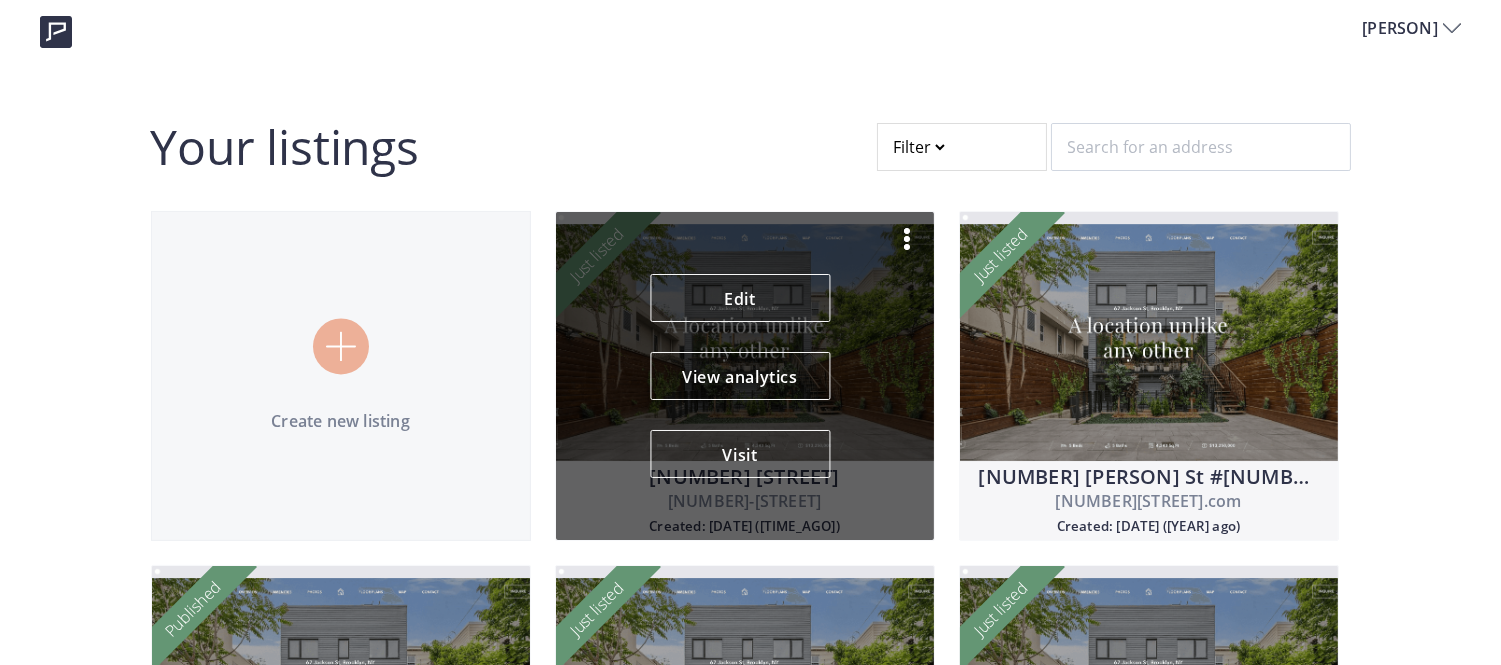 click at bounding box center [907, 239] 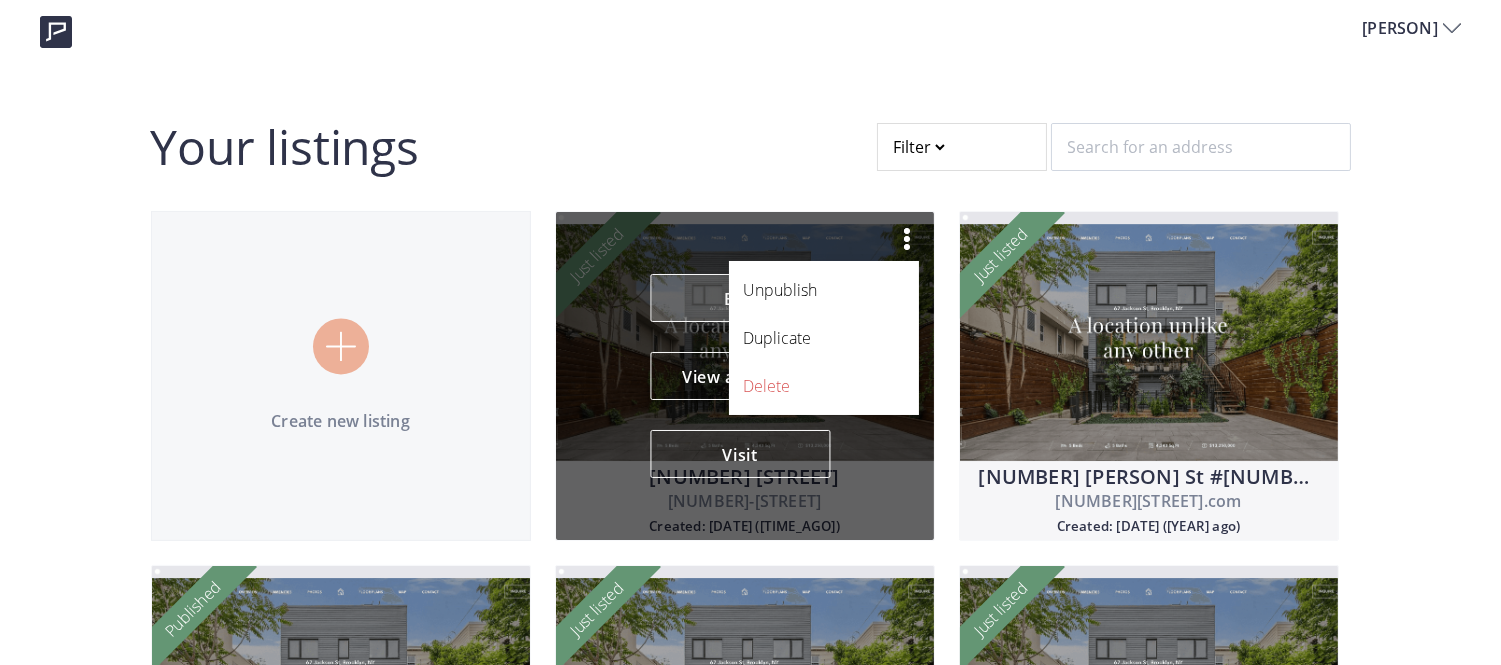 click on "Edit" at bounding box center [740, 298] 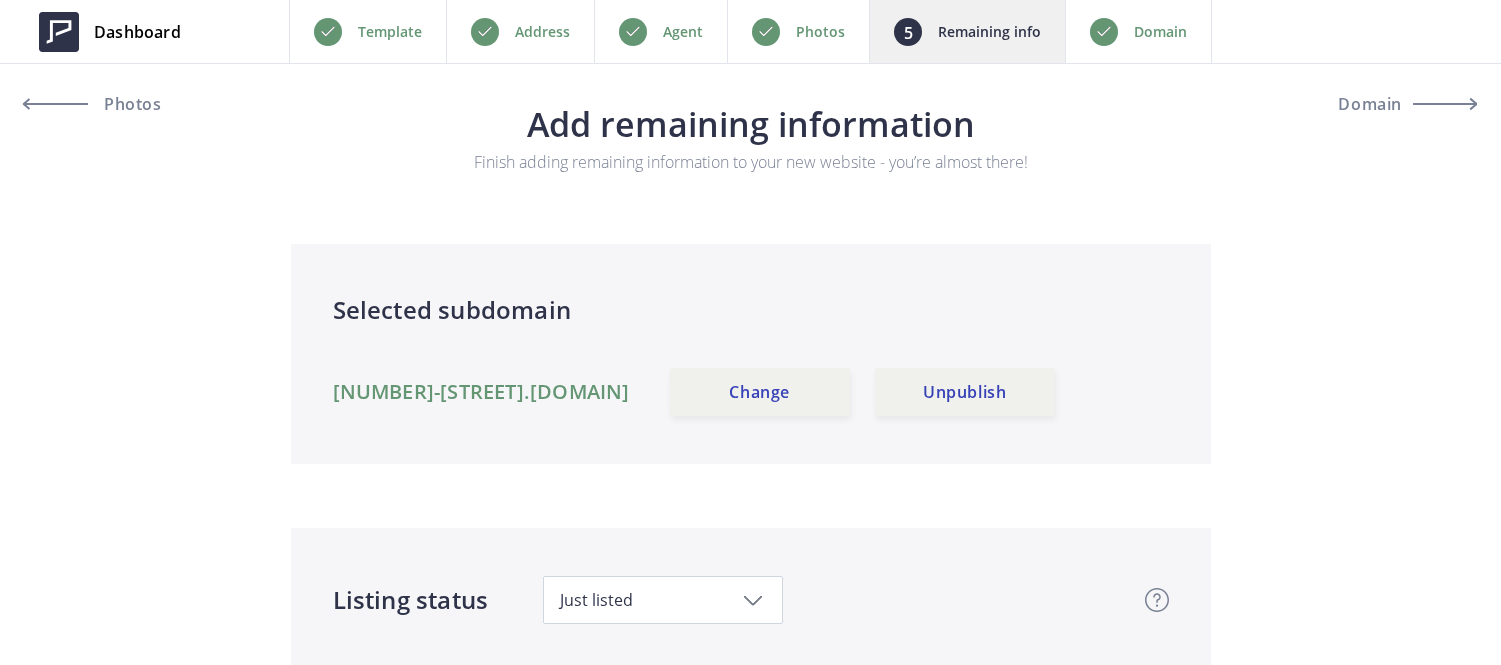 scroll, scrollTop: 0, scrollLeft: 0, axis: both 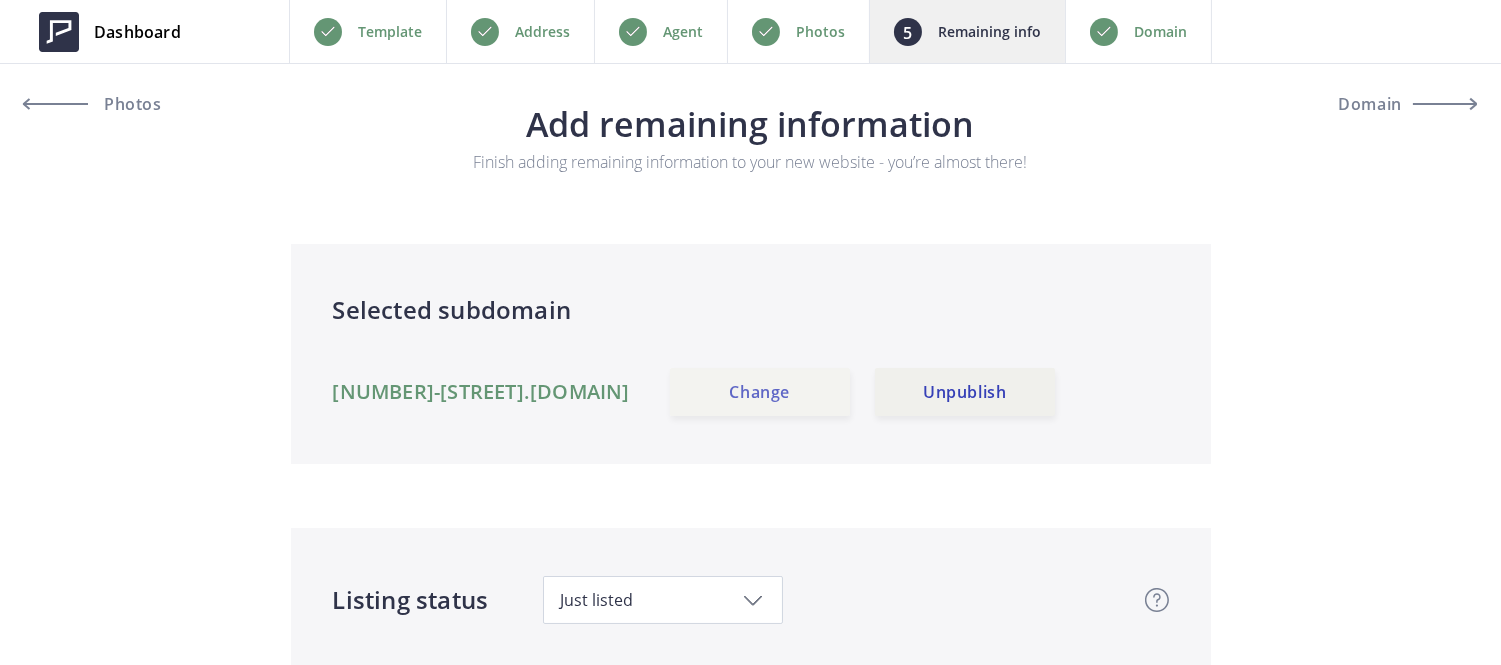 click on "Change" at bounding box center [760, 392] 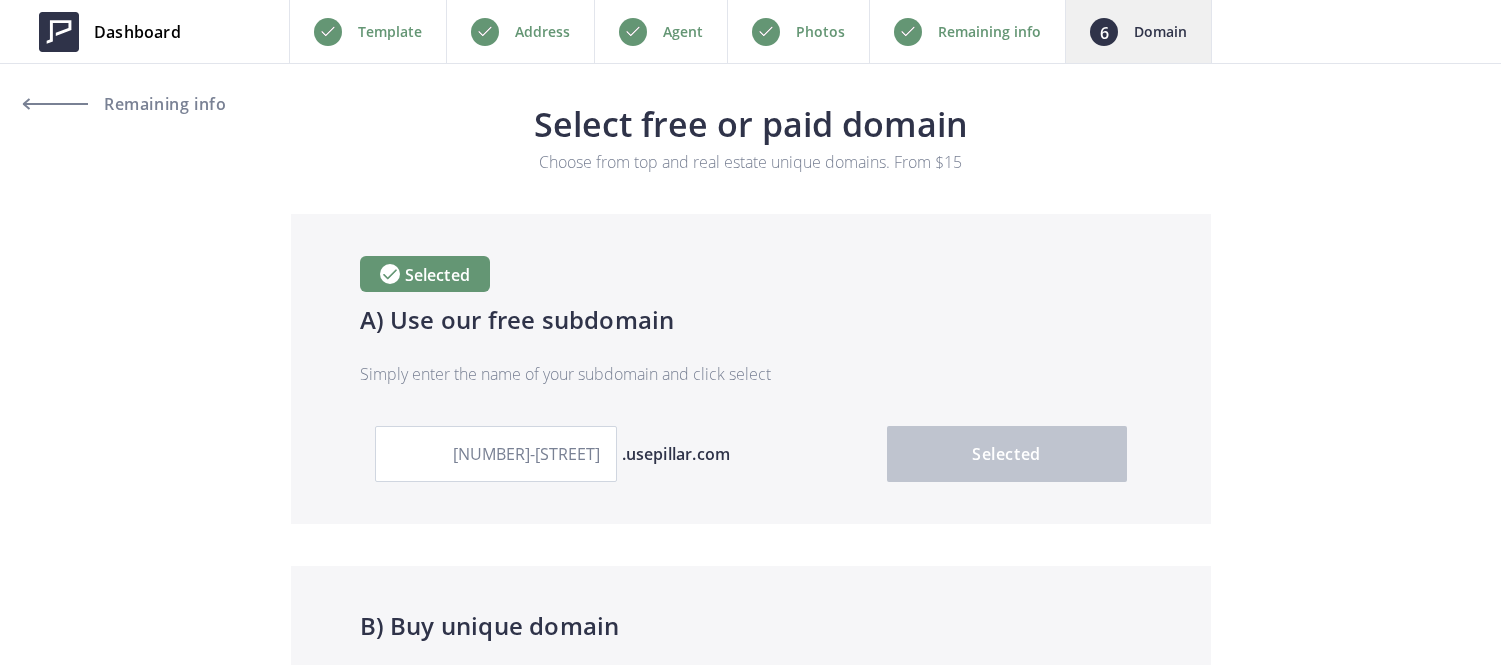 scroll, scrollTop: 0, scrollLeft: 0, axis: both 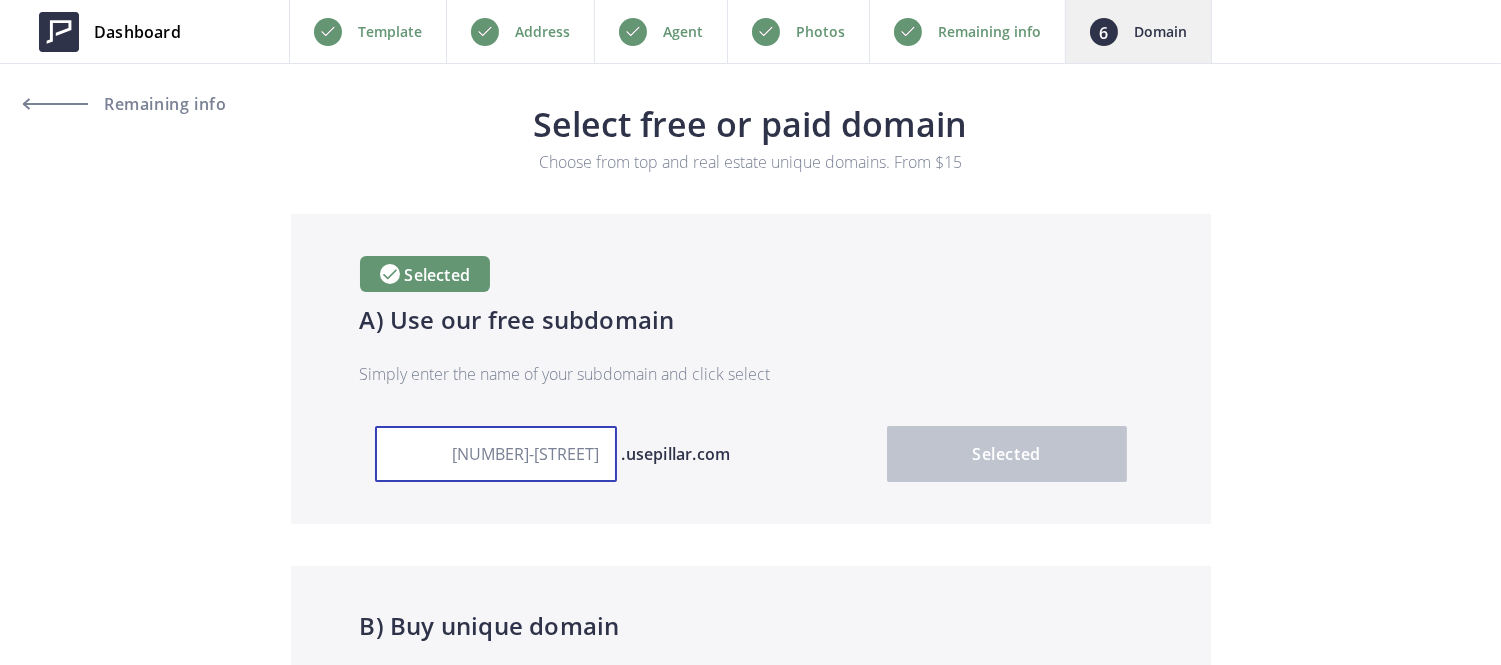 click on "1071-59thst" at bounding box center (496, 454) 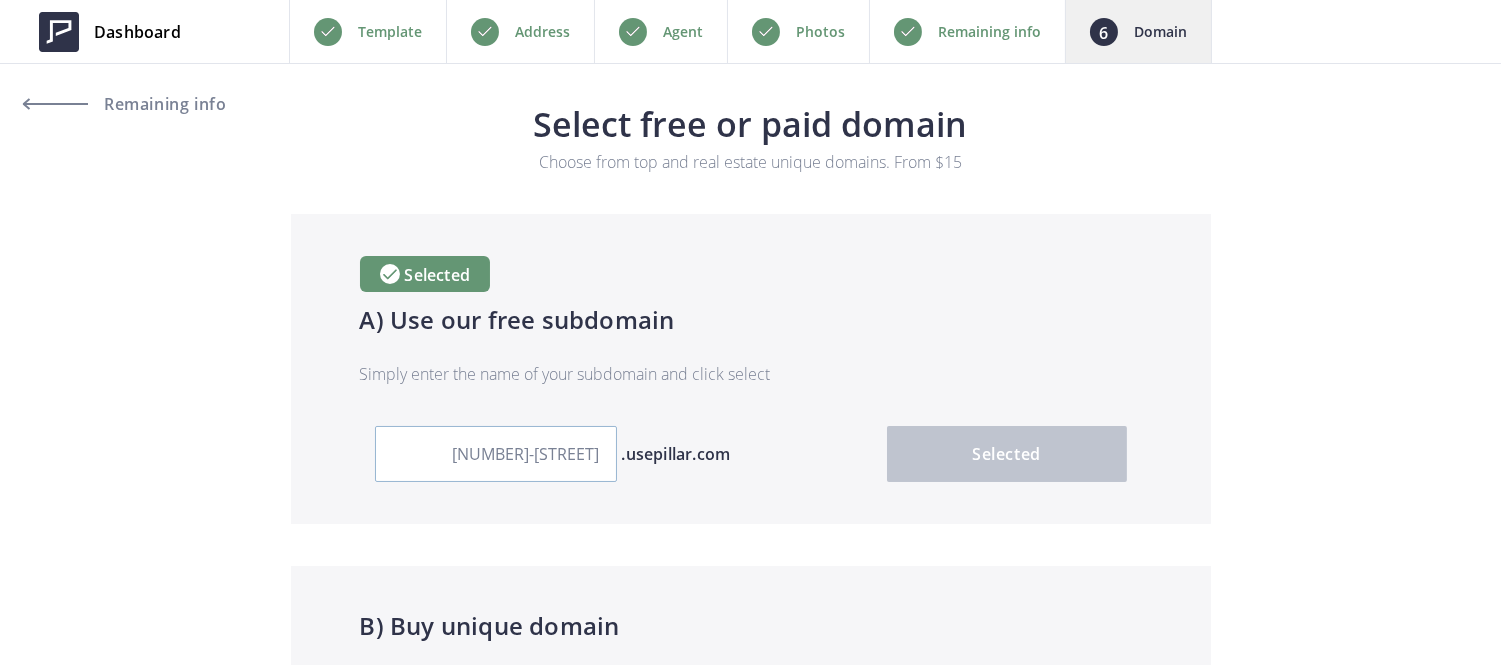 scroll, scrollTop: 264, scrollLeft: 0, axis: vertical 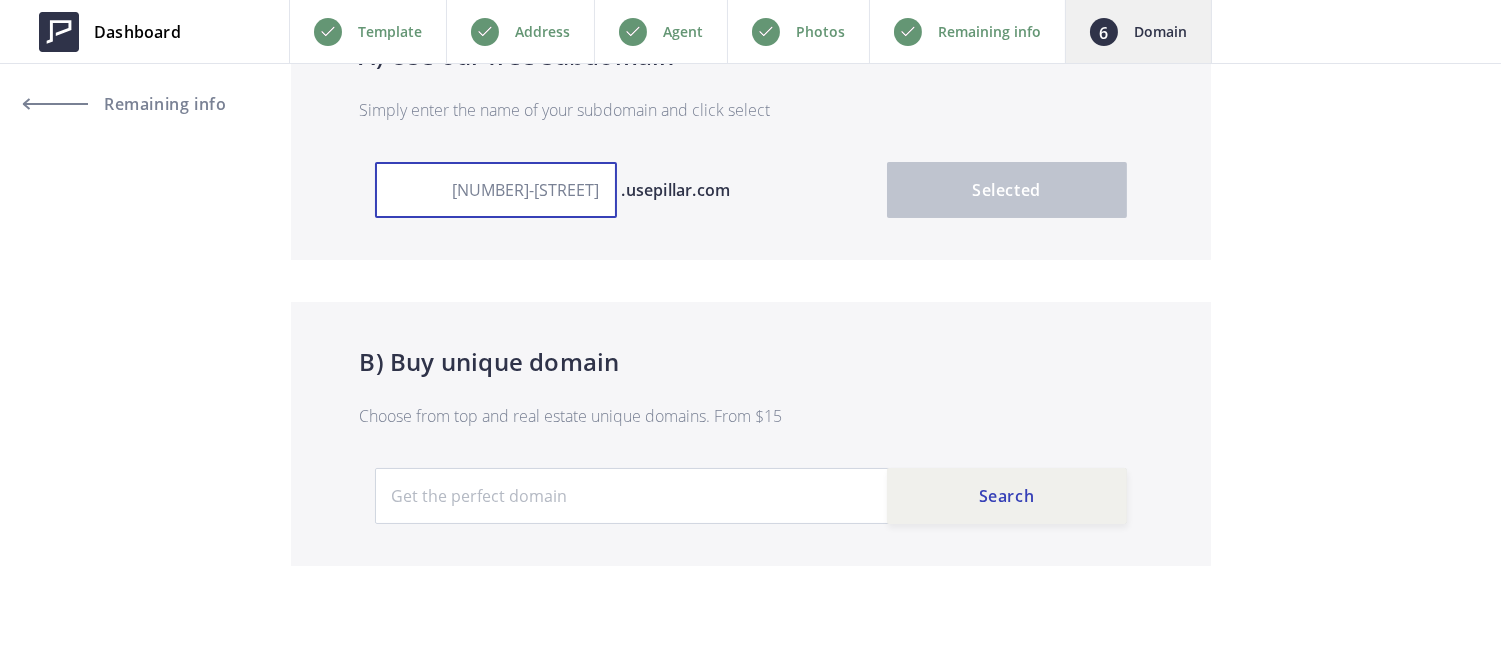 click on "1071-59thst" at bounding box center (496, 190) 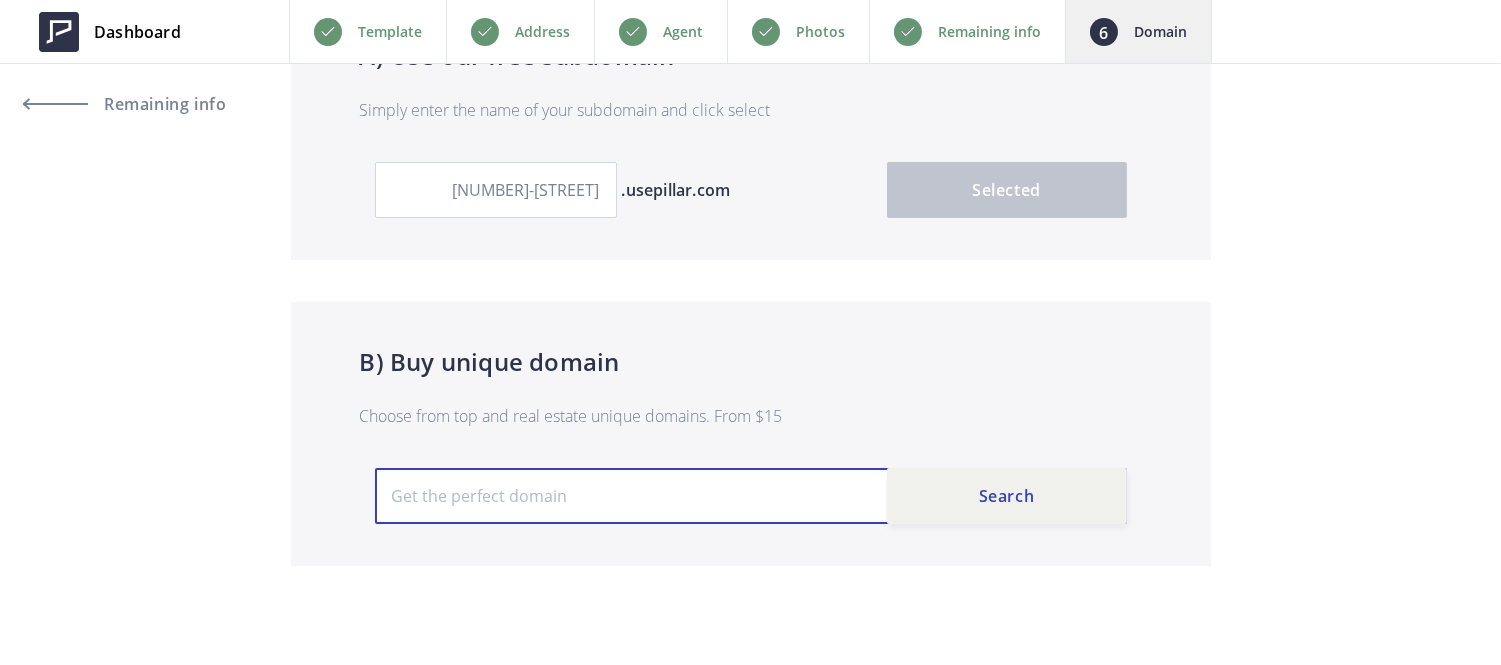 click at bounding box center [751, 496] 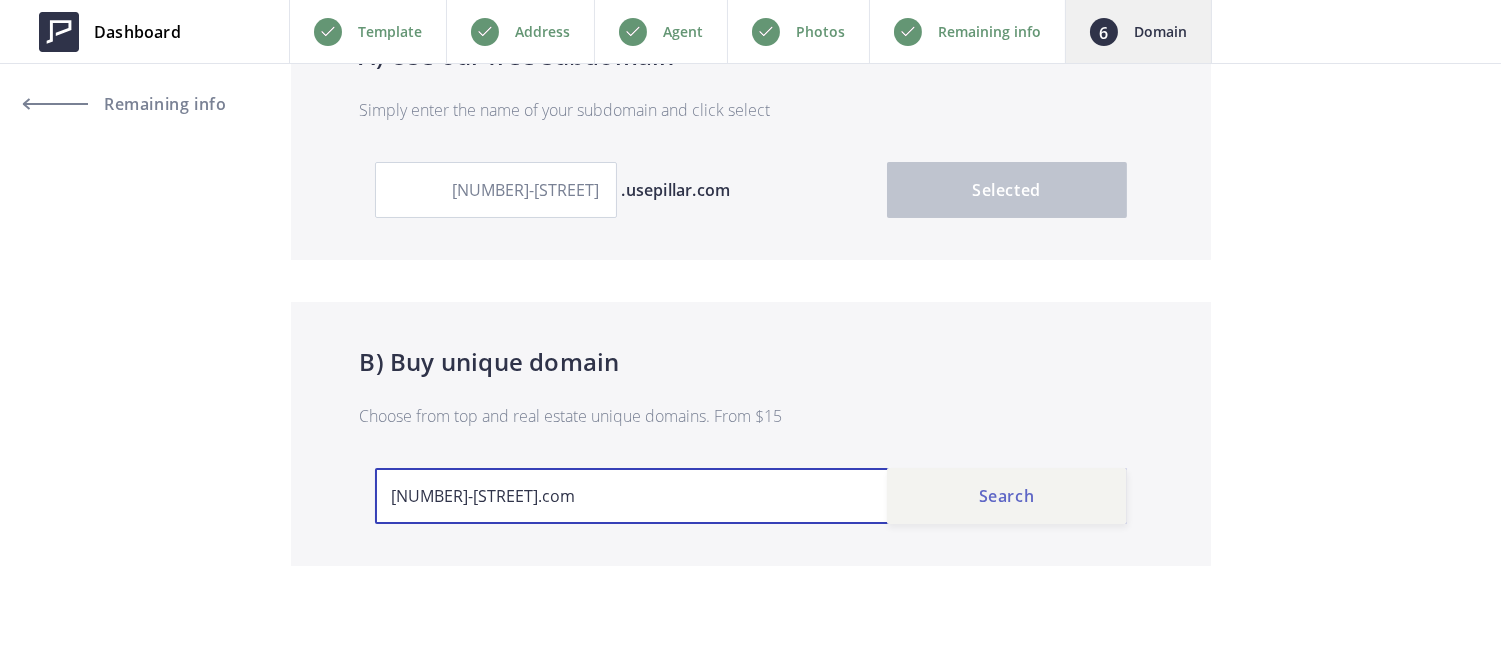 type on "1071-59thst.com" 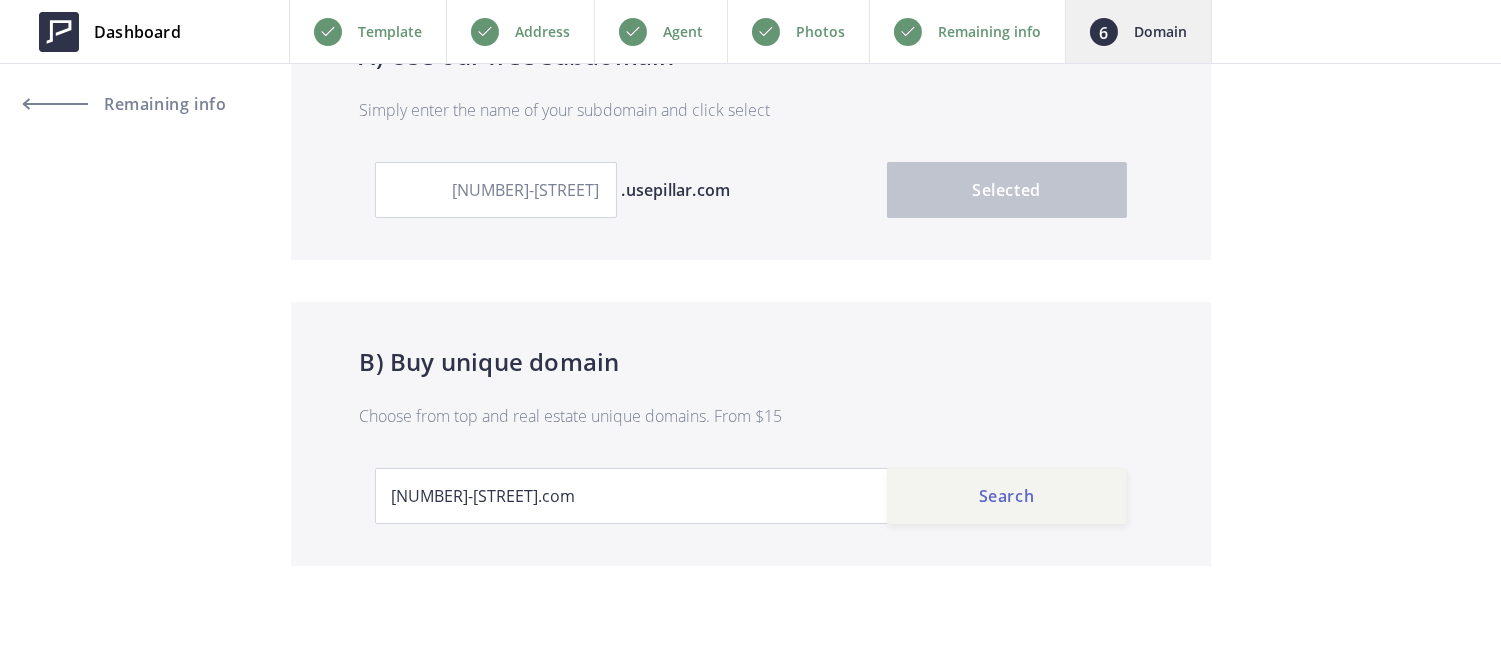 click on "Search" at bounding box center (1007, 496) 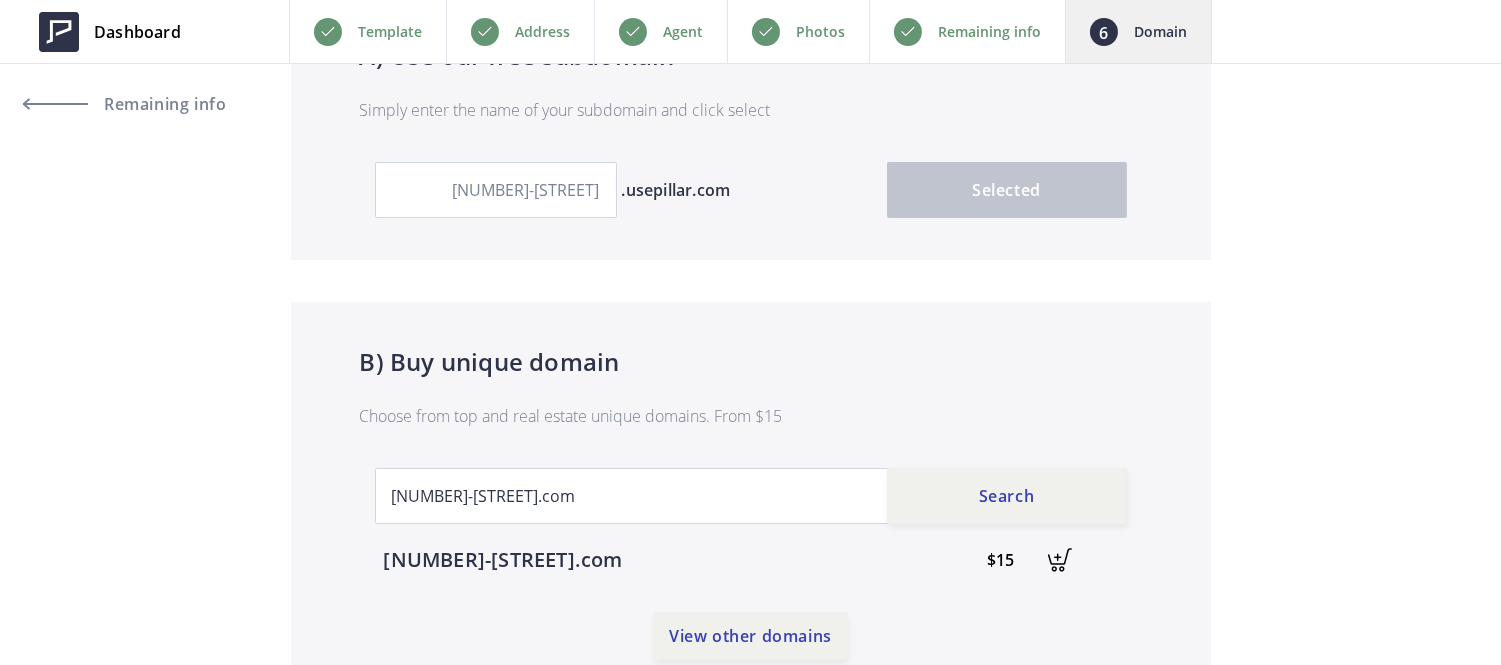 click at bounding box center [1060, 560] 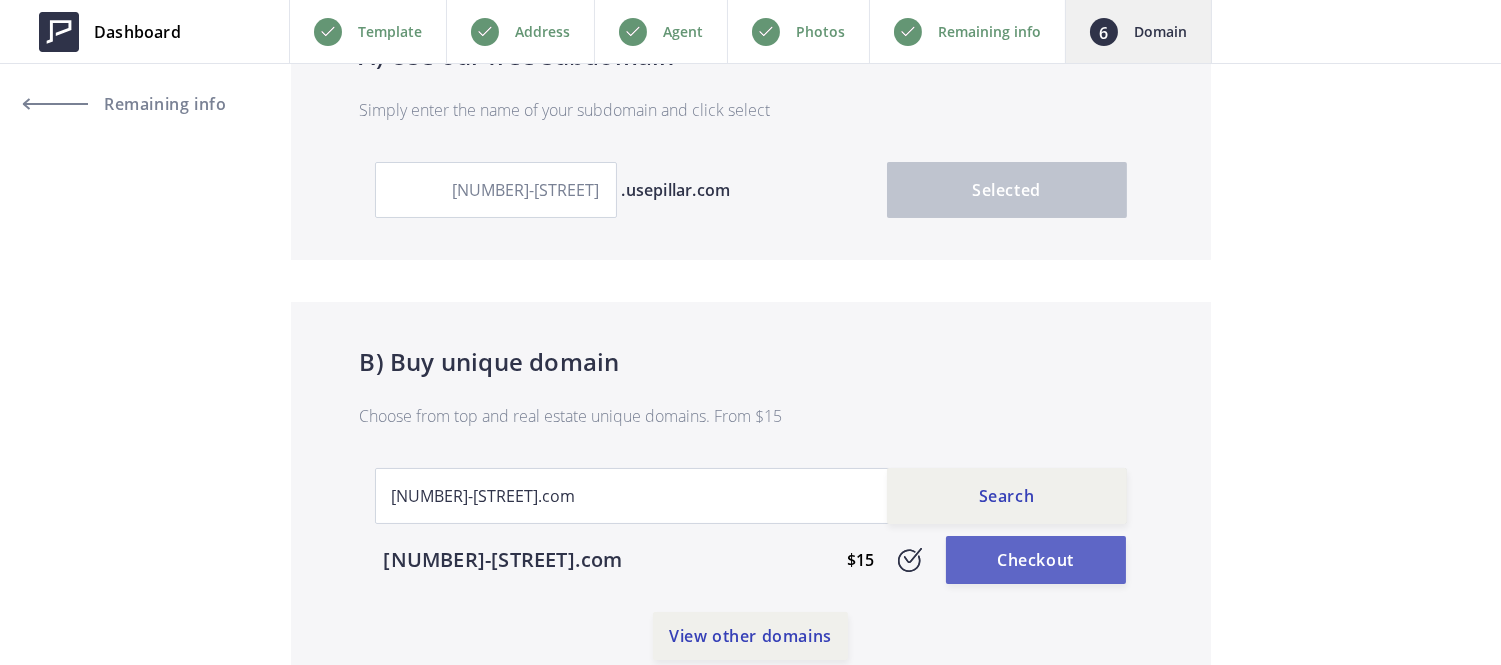 click on "Checkout" at bounding box center (1036, 560) 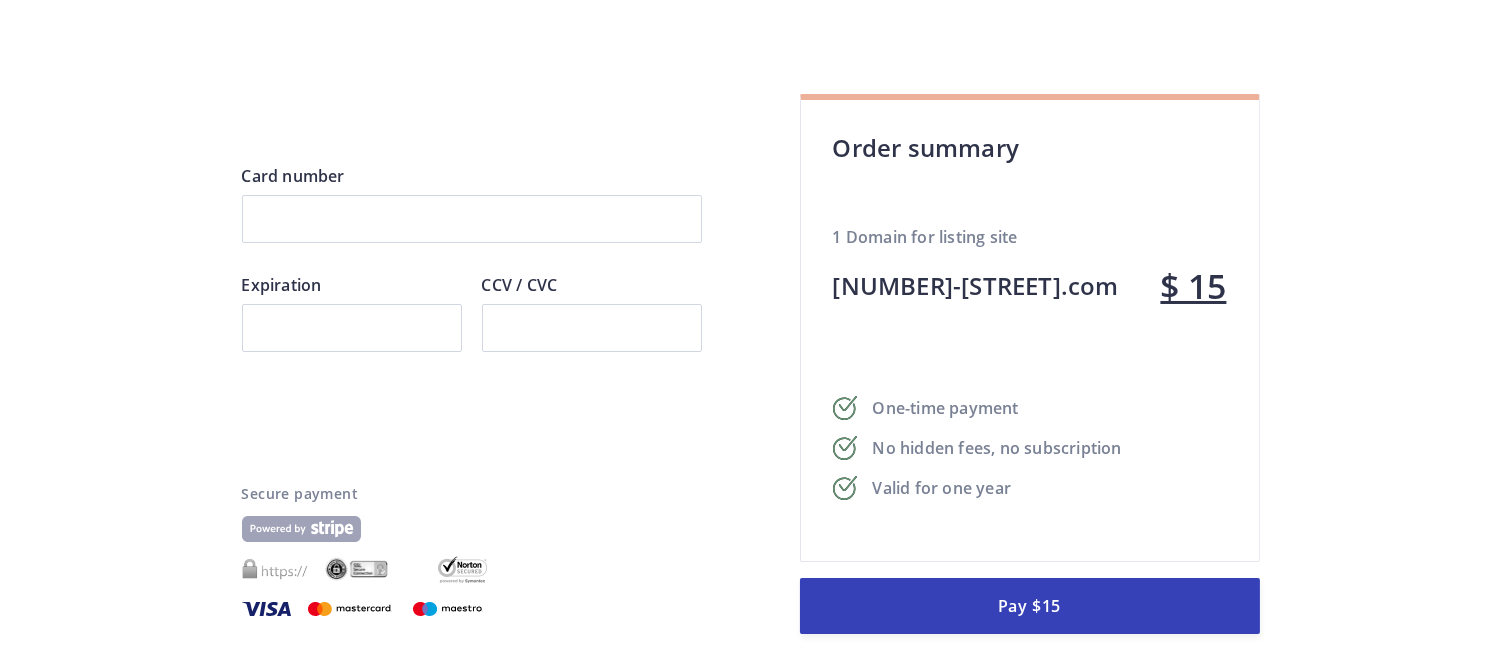 scroll, scrollTop: 102, scrollLeft: 0, axis: vertical 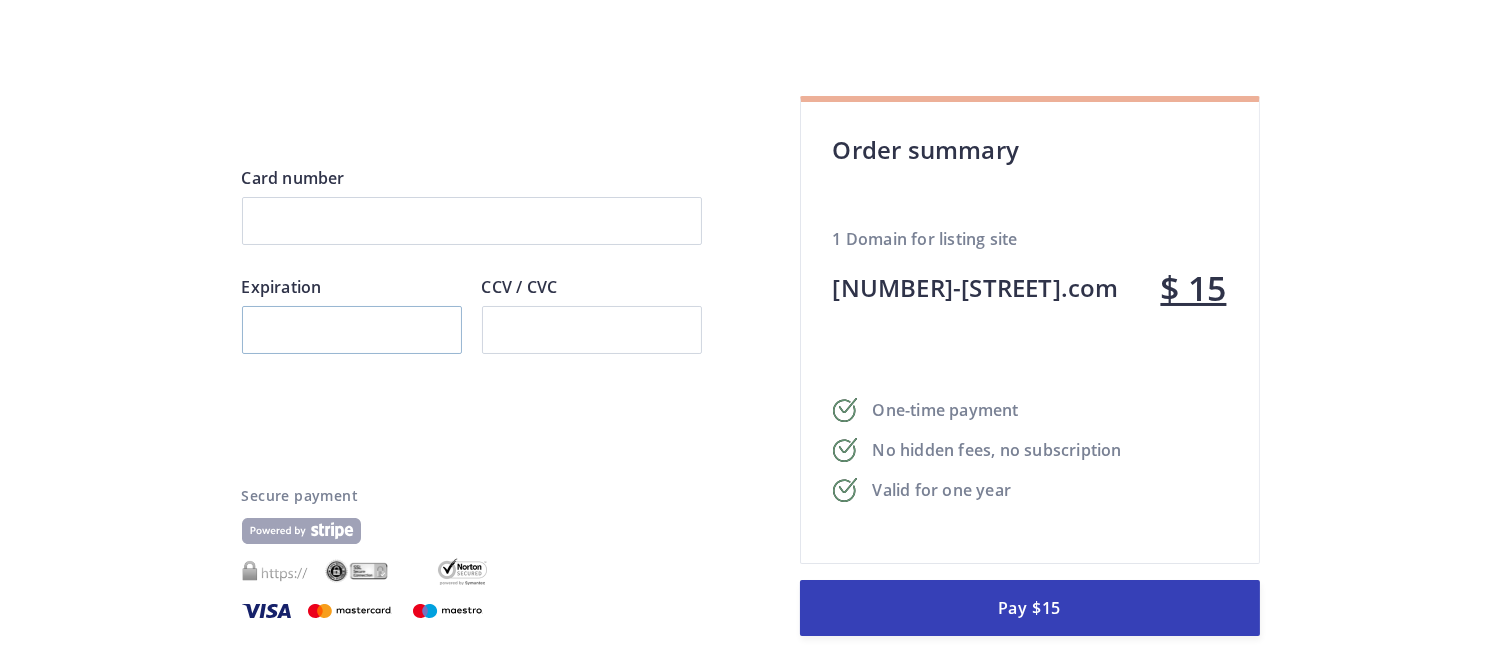 click at bounding box center [352, 330] 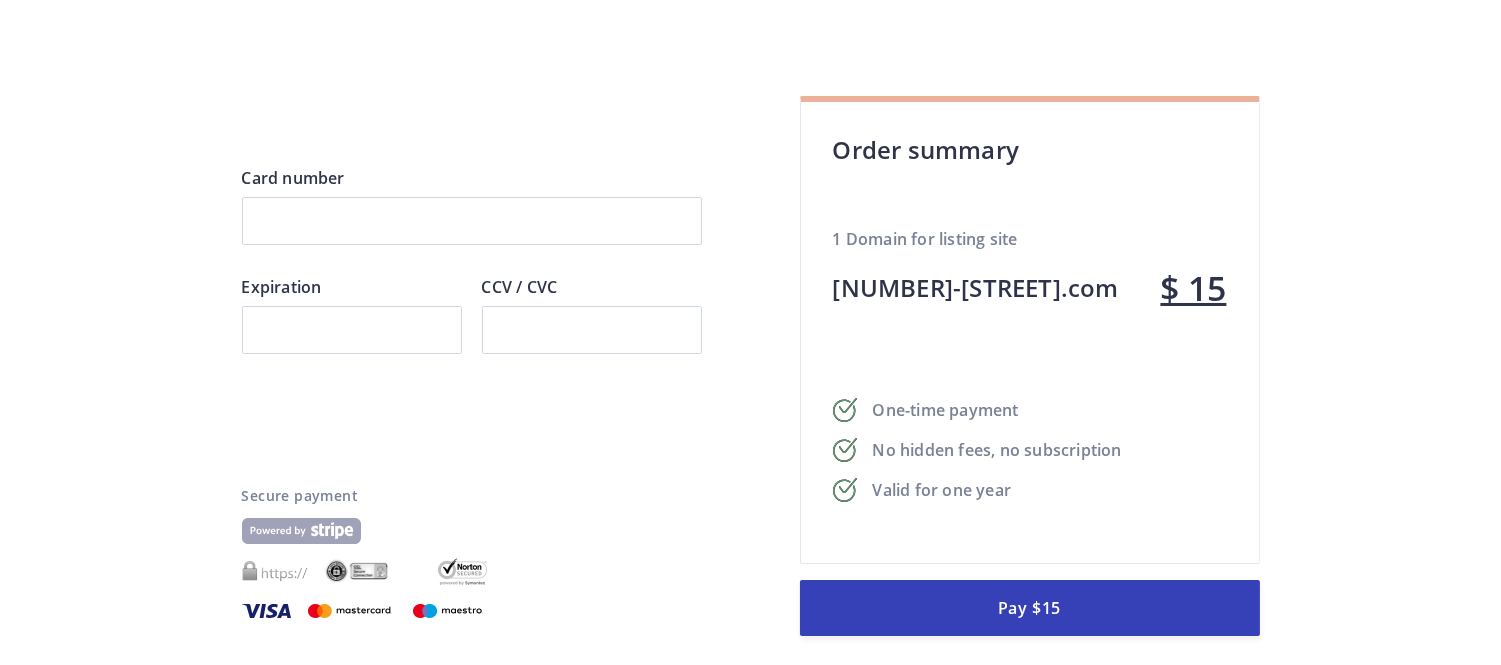 scroll, scrollTop: 103, scrollLeft: 0, axis: vertical 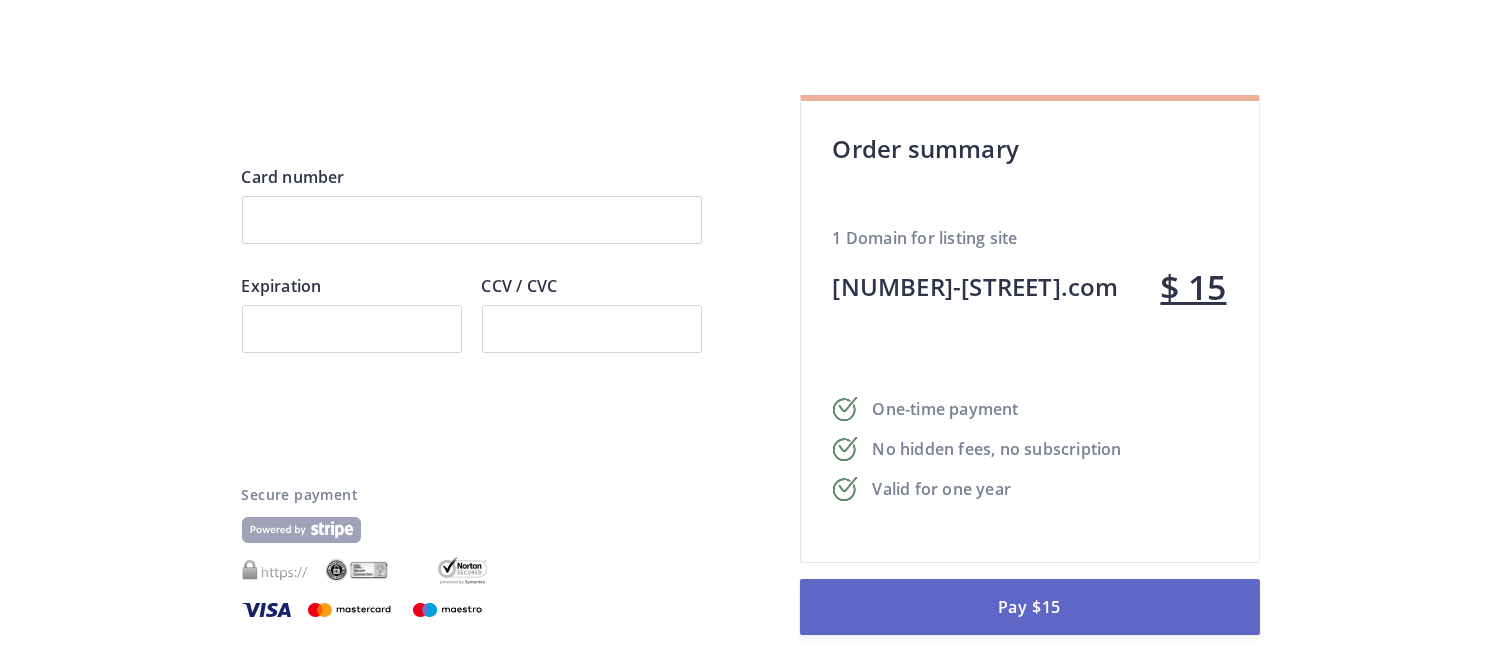 click on "Pay $15" at bounding box center (1030, 607) 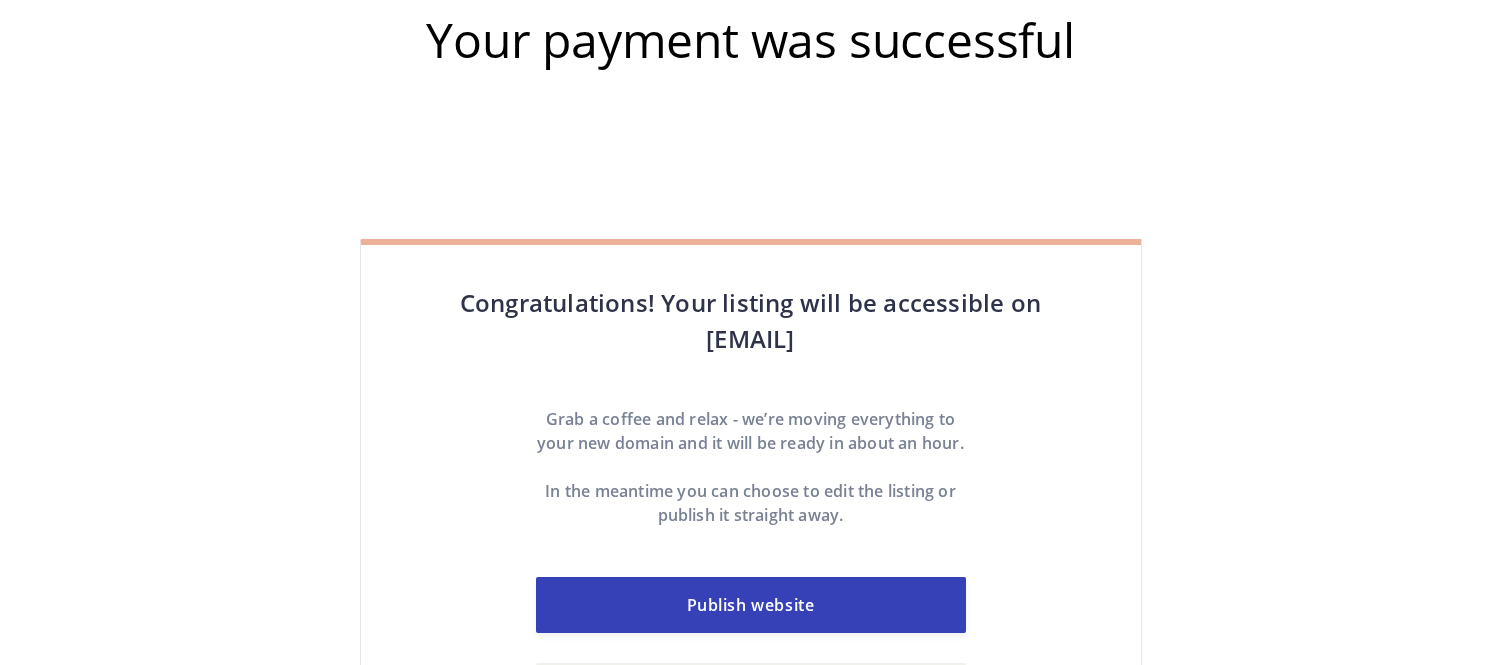 scroll, scrollTop: 0, scrollLeft: 0, axis: both 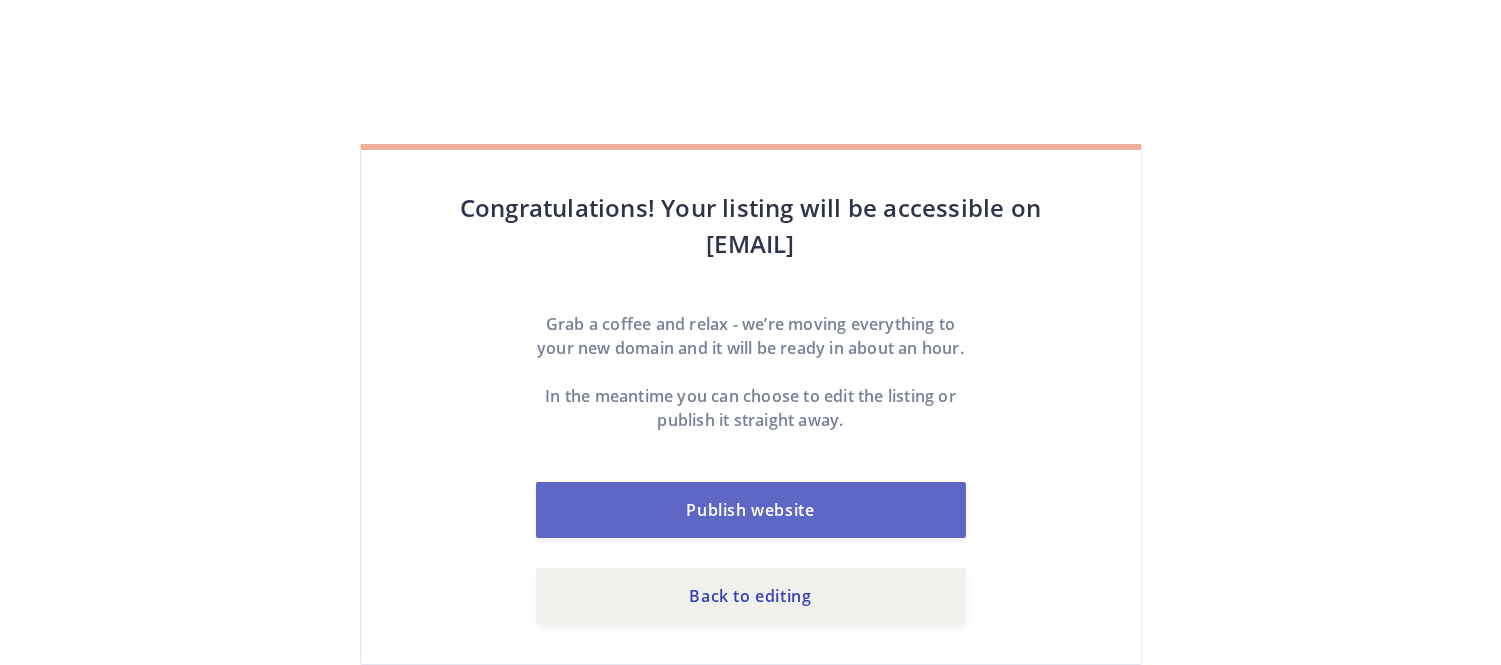 click on "Publish website" at bounding box center [751, 510] 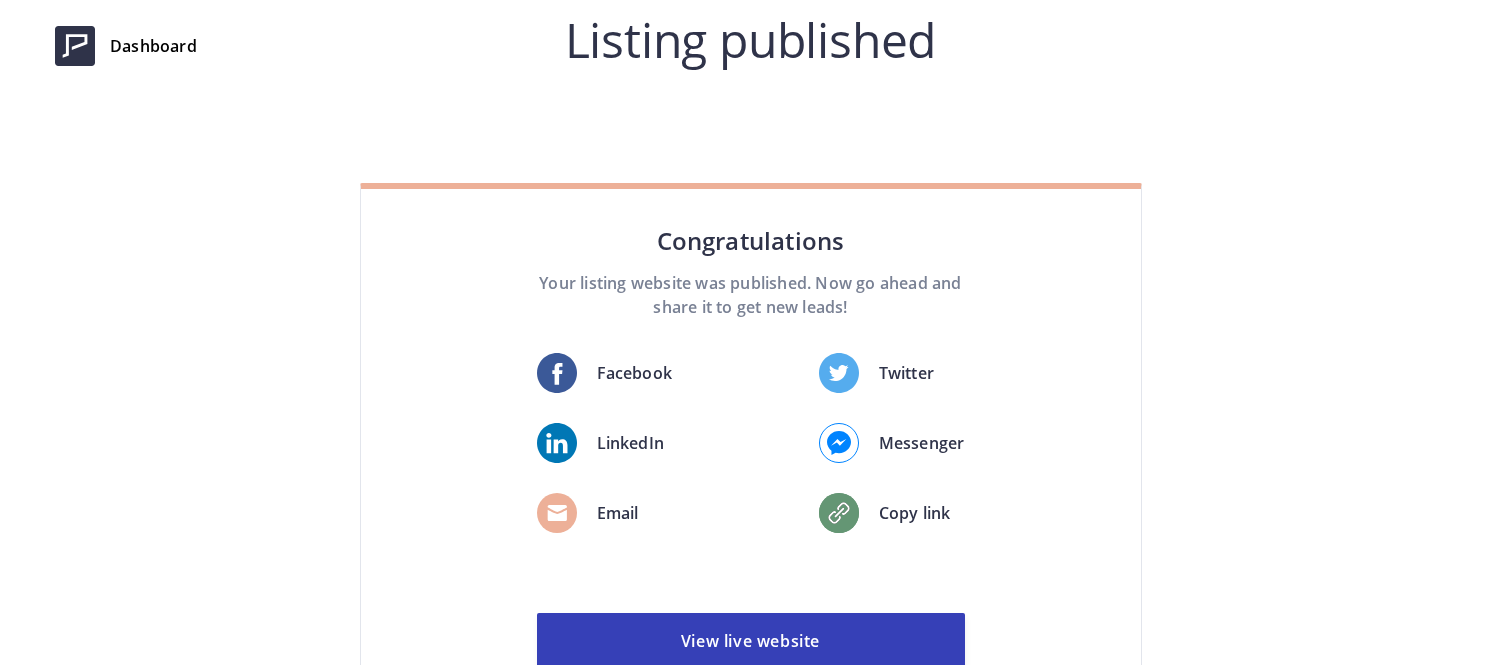 scroll, scrollTop: 0, scrollLeft: 0, axis: both 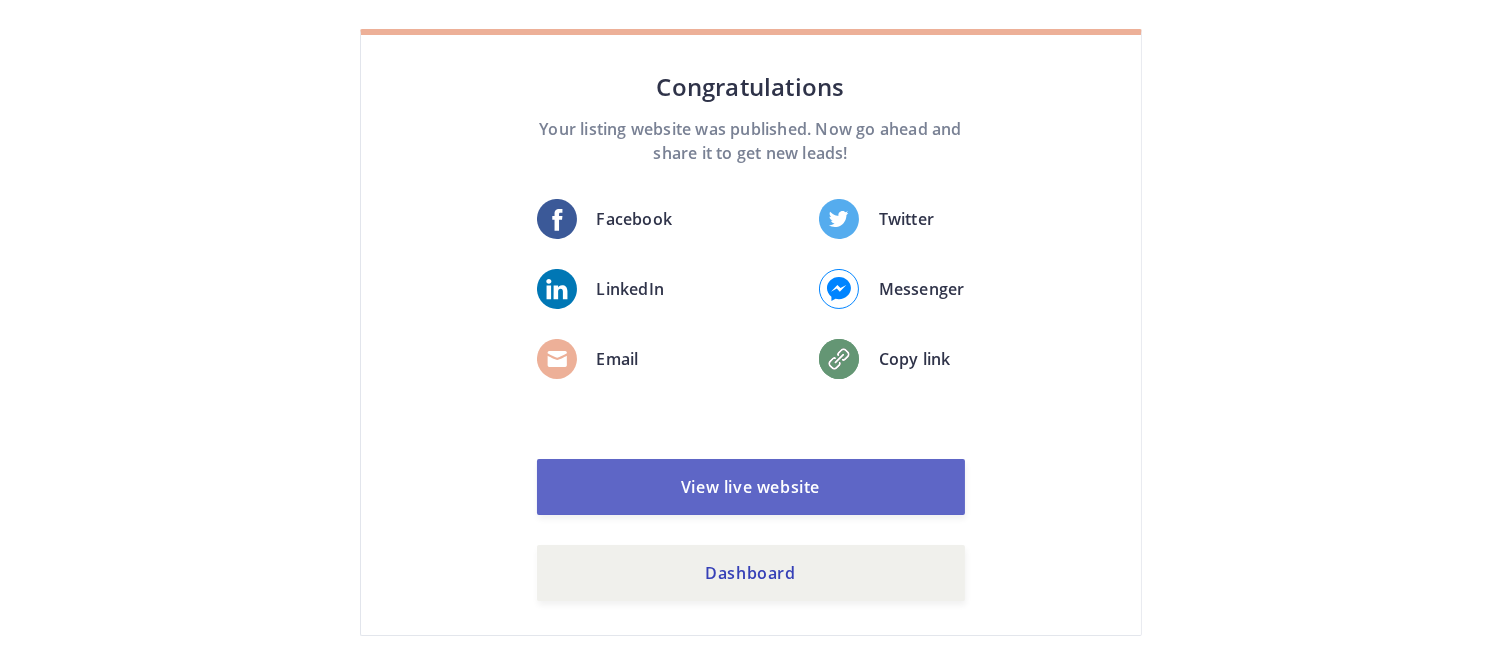 click on "View live website" at bounding box center (751, 487) 